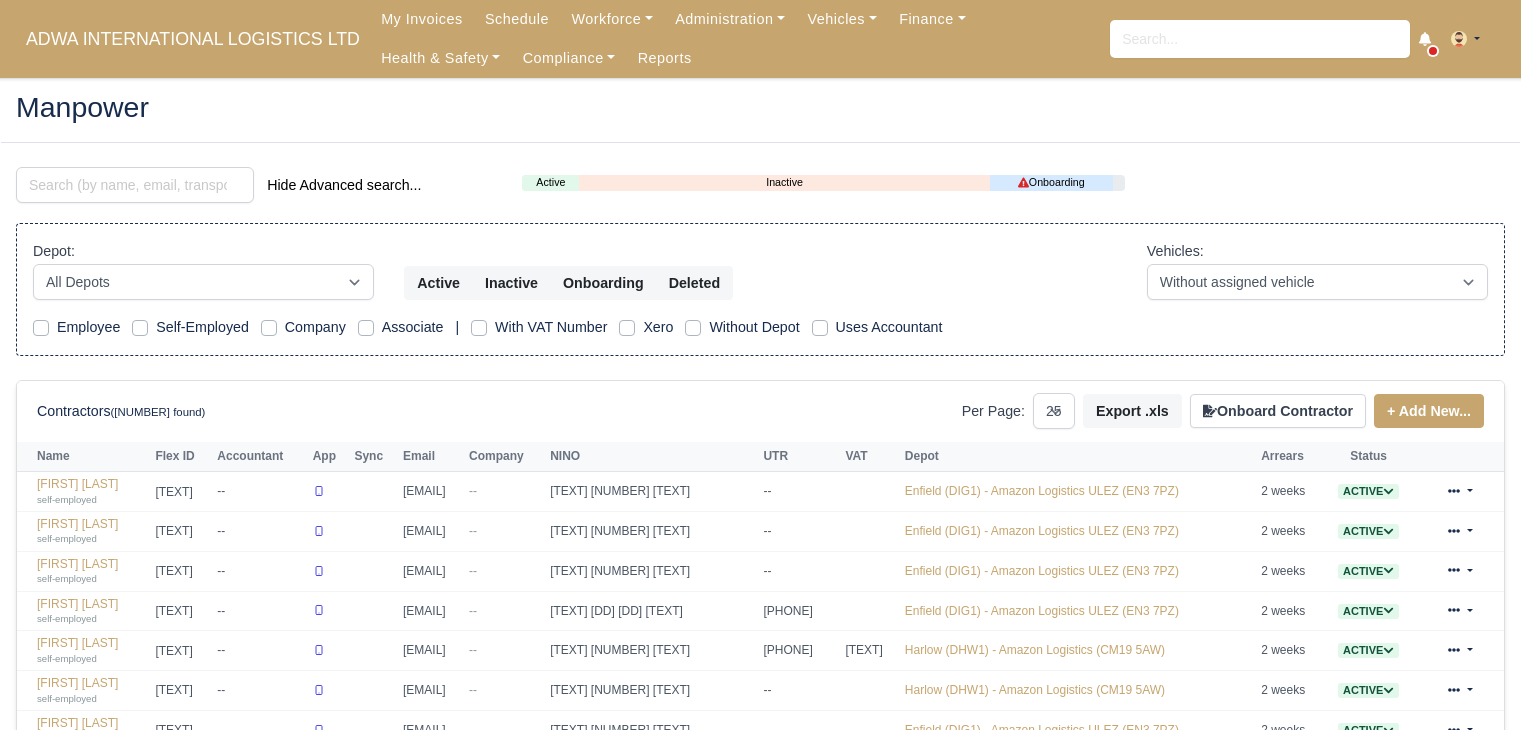scroll, scrollTop: 0, scrollLeft: 0, axis: both 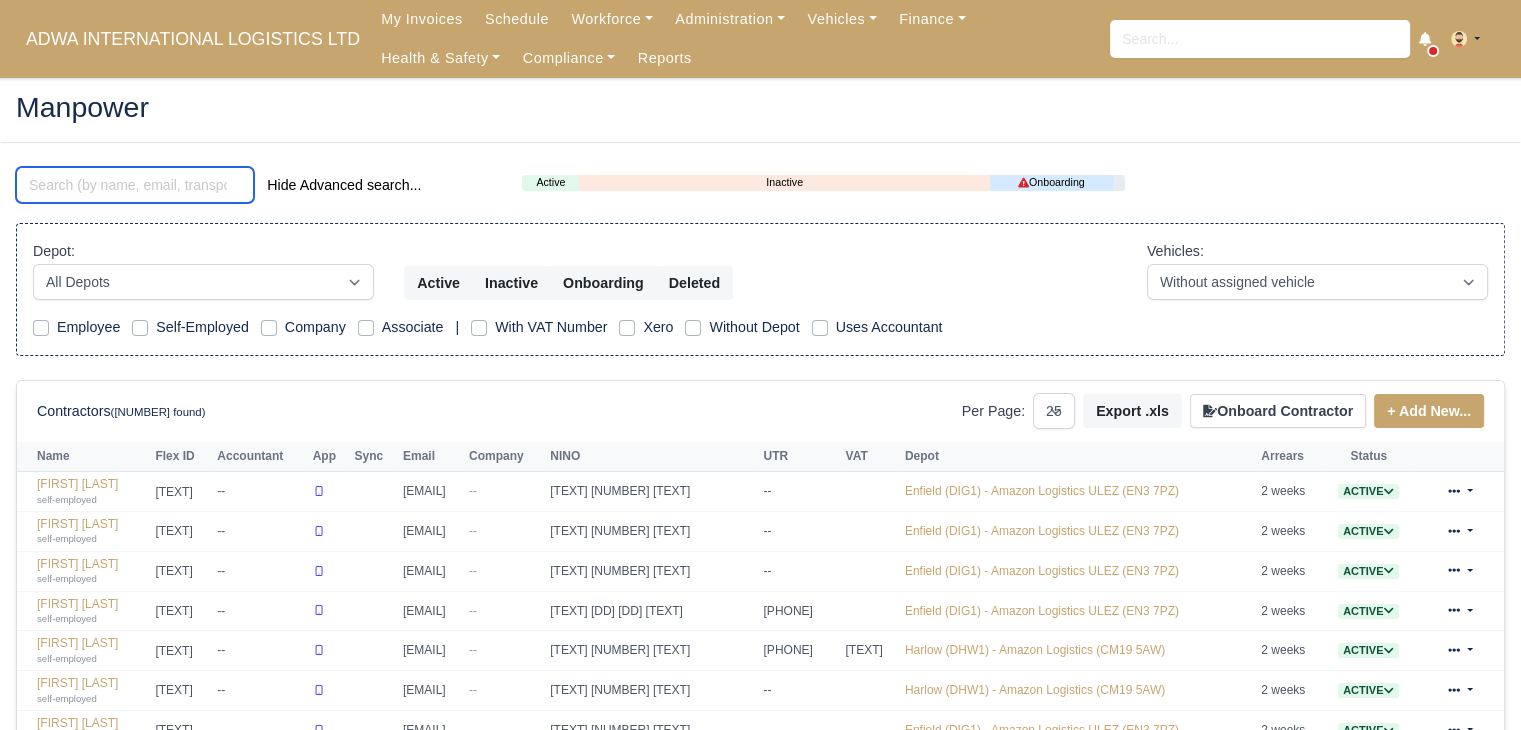 click at bounding box center [135, 185] 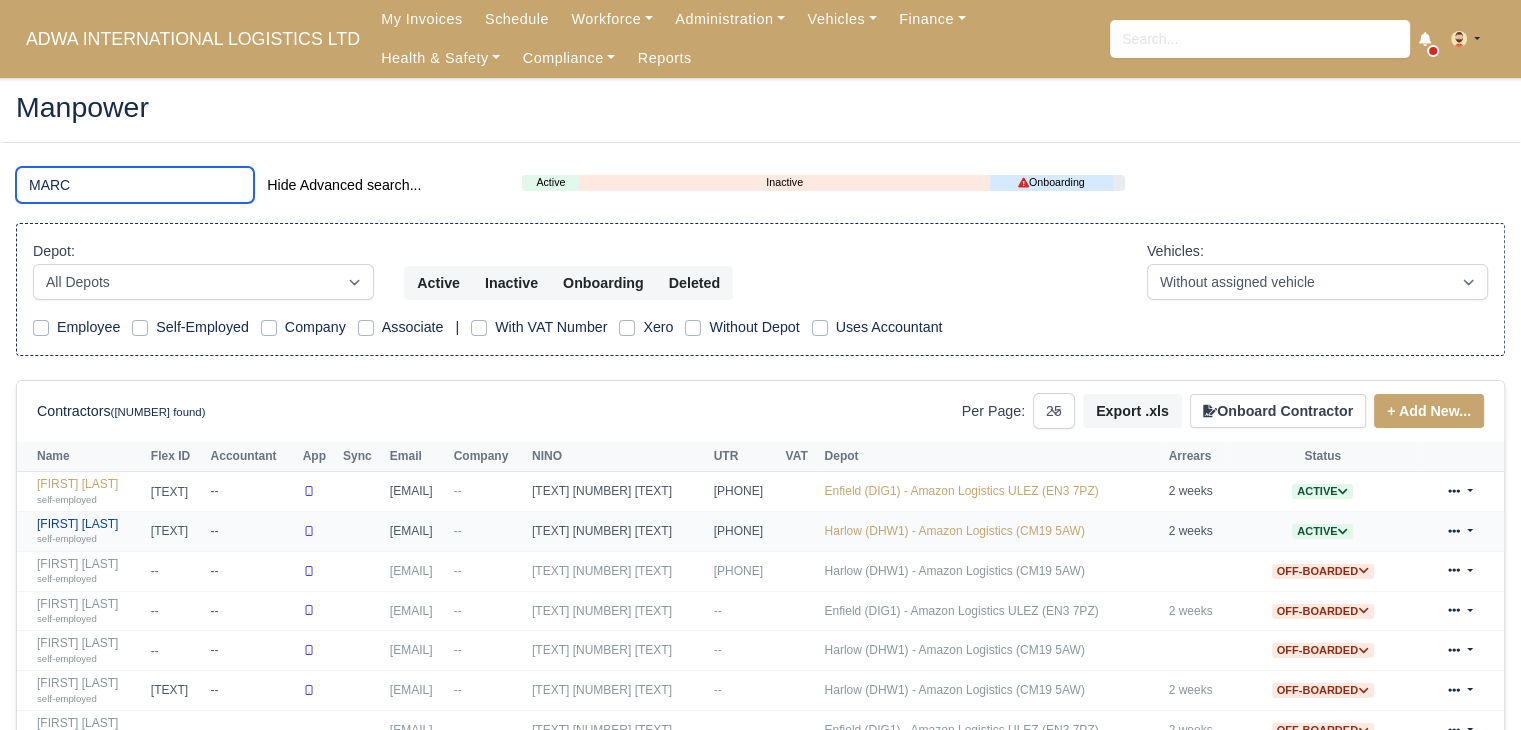 type on "MARC" 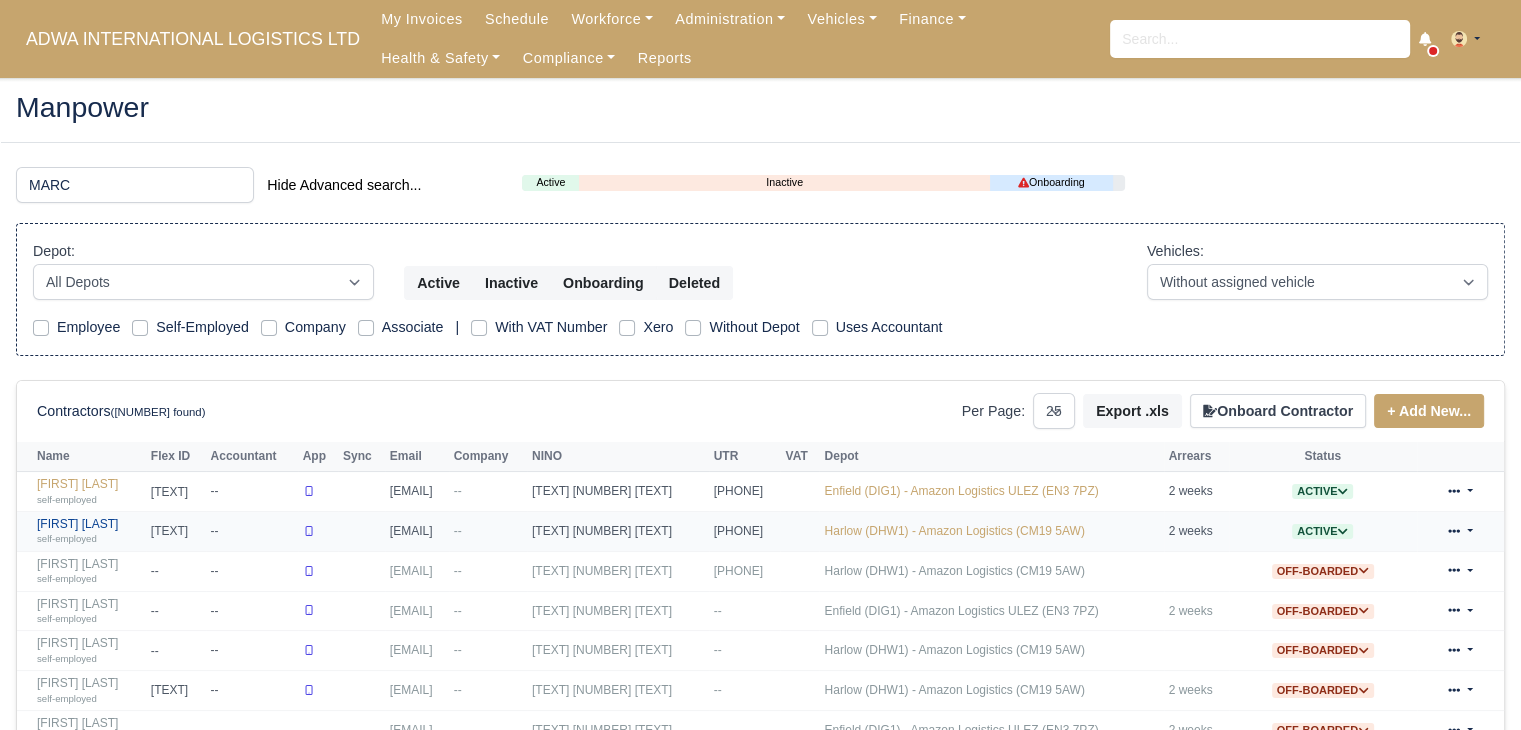 click on "Marc  Heeds Jones
self-employed" at bounding box center [89, 531] 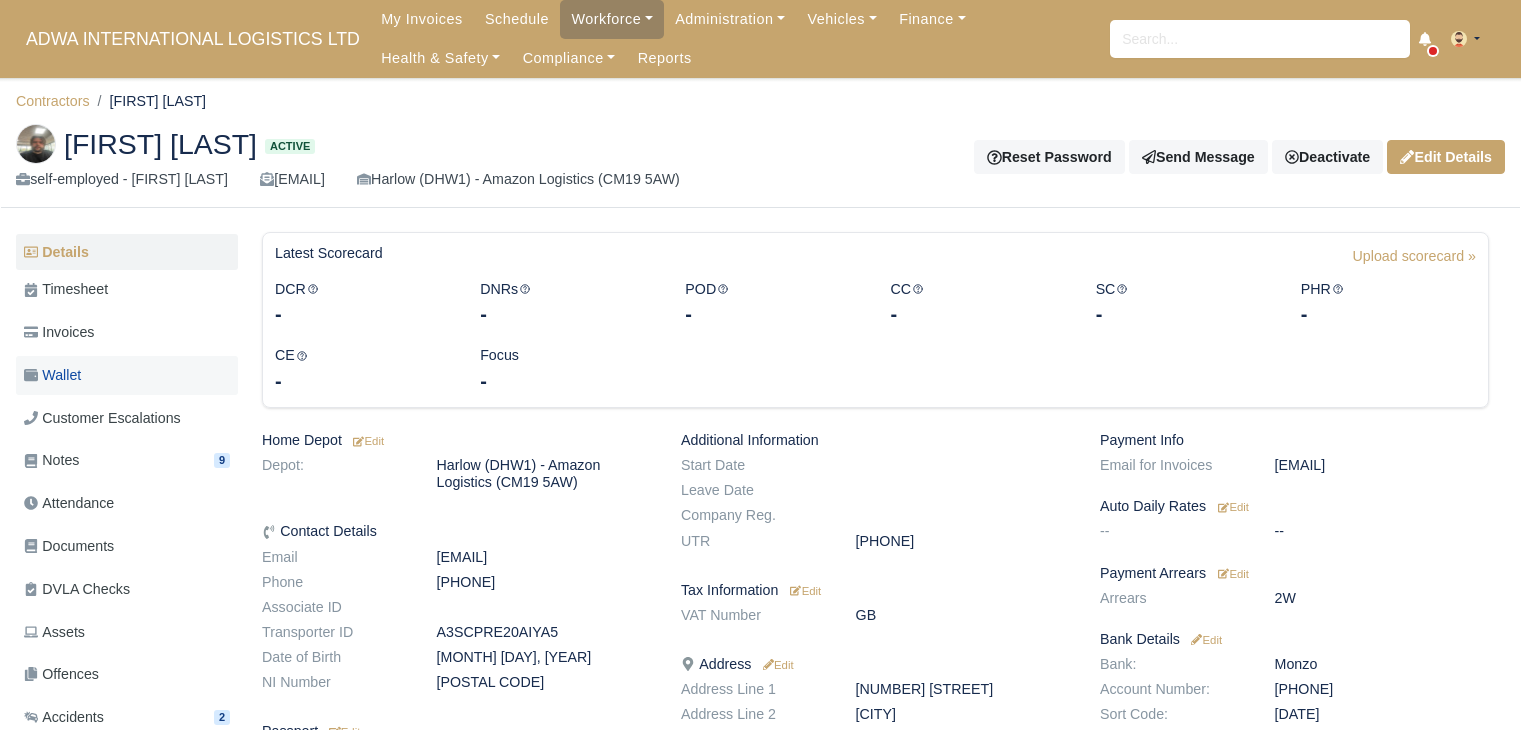 scroll, scrollTop: 0, scrollLeft: 0, axis: both 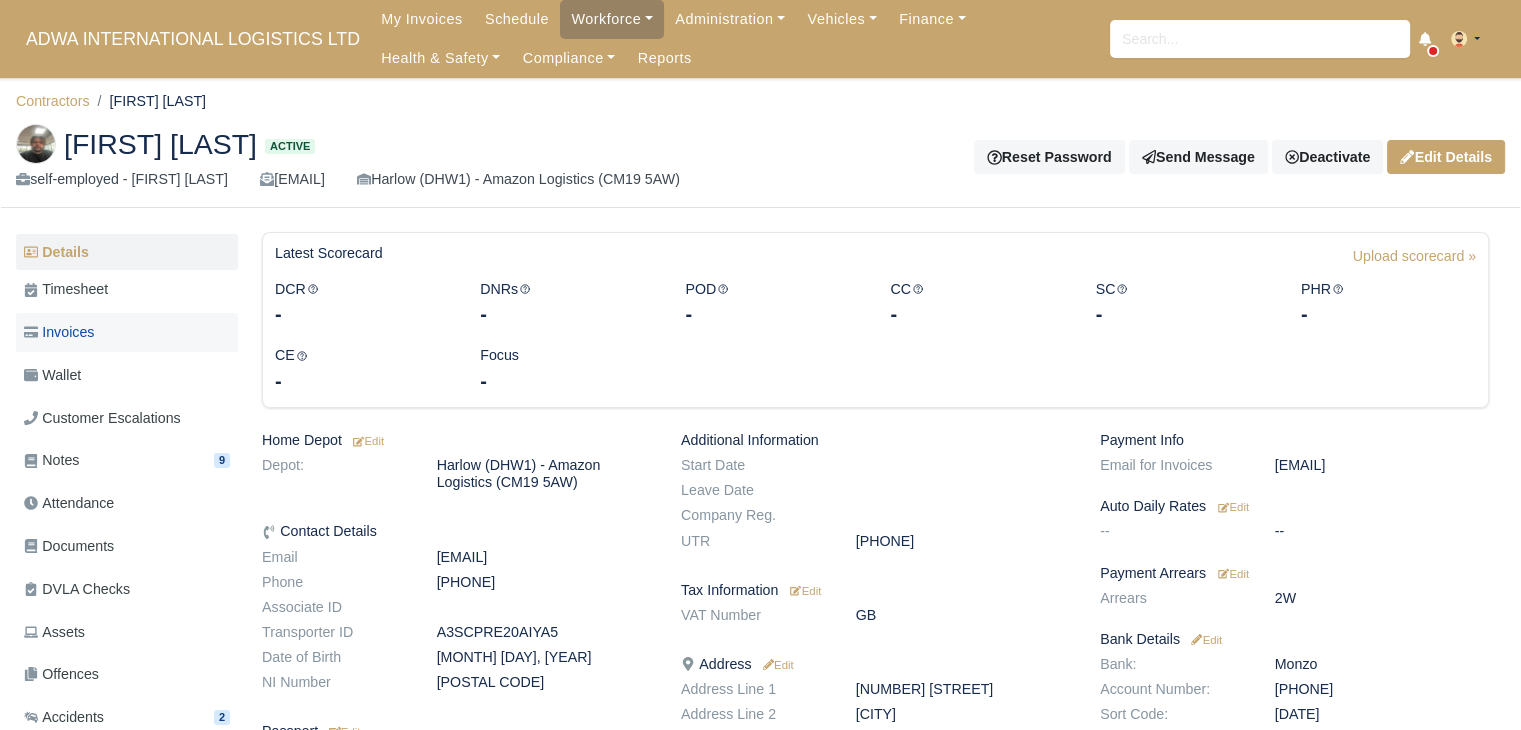 click on "Invoices" at bounding box center (127, 332) 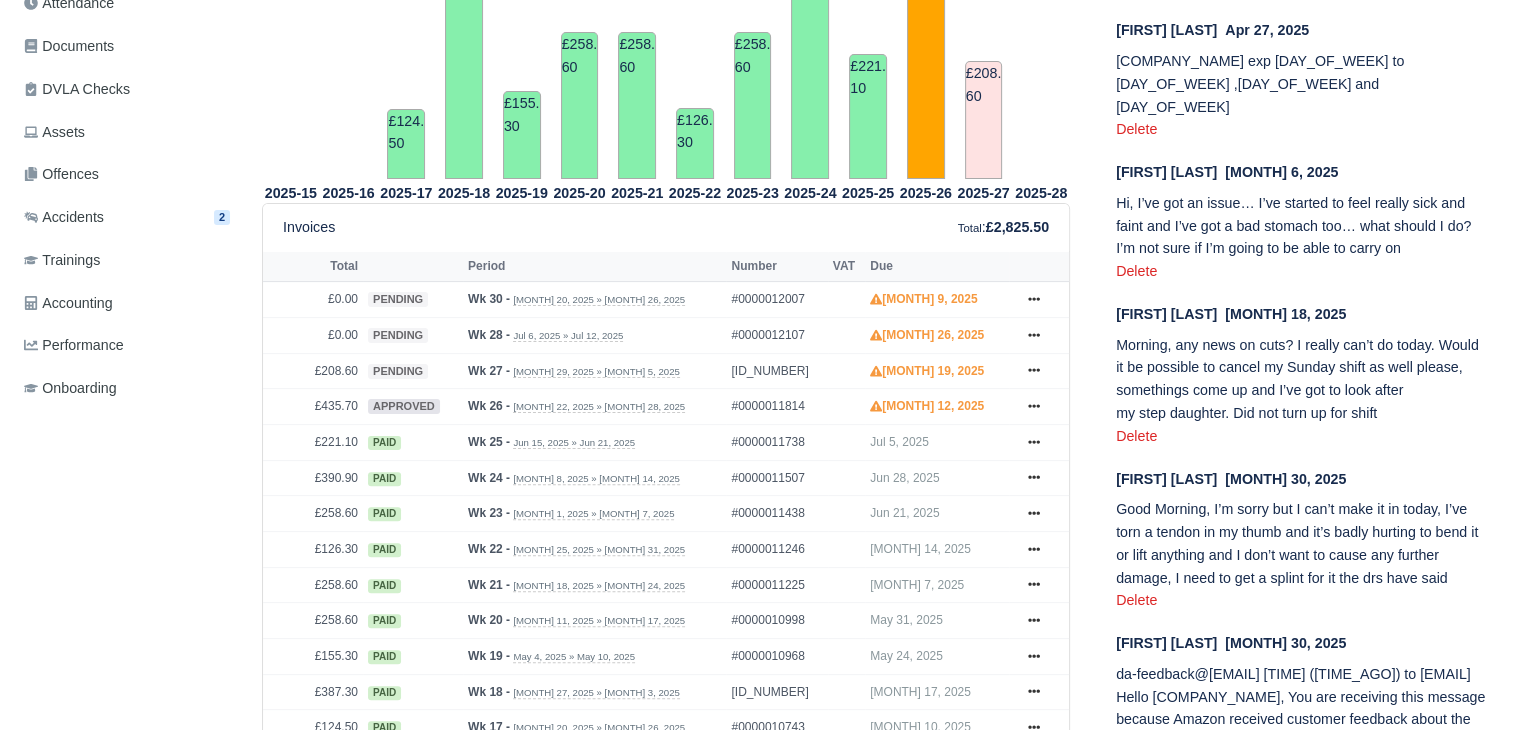 scroll, scrollTop: 300, scrollLeft: 0, axis: vertical 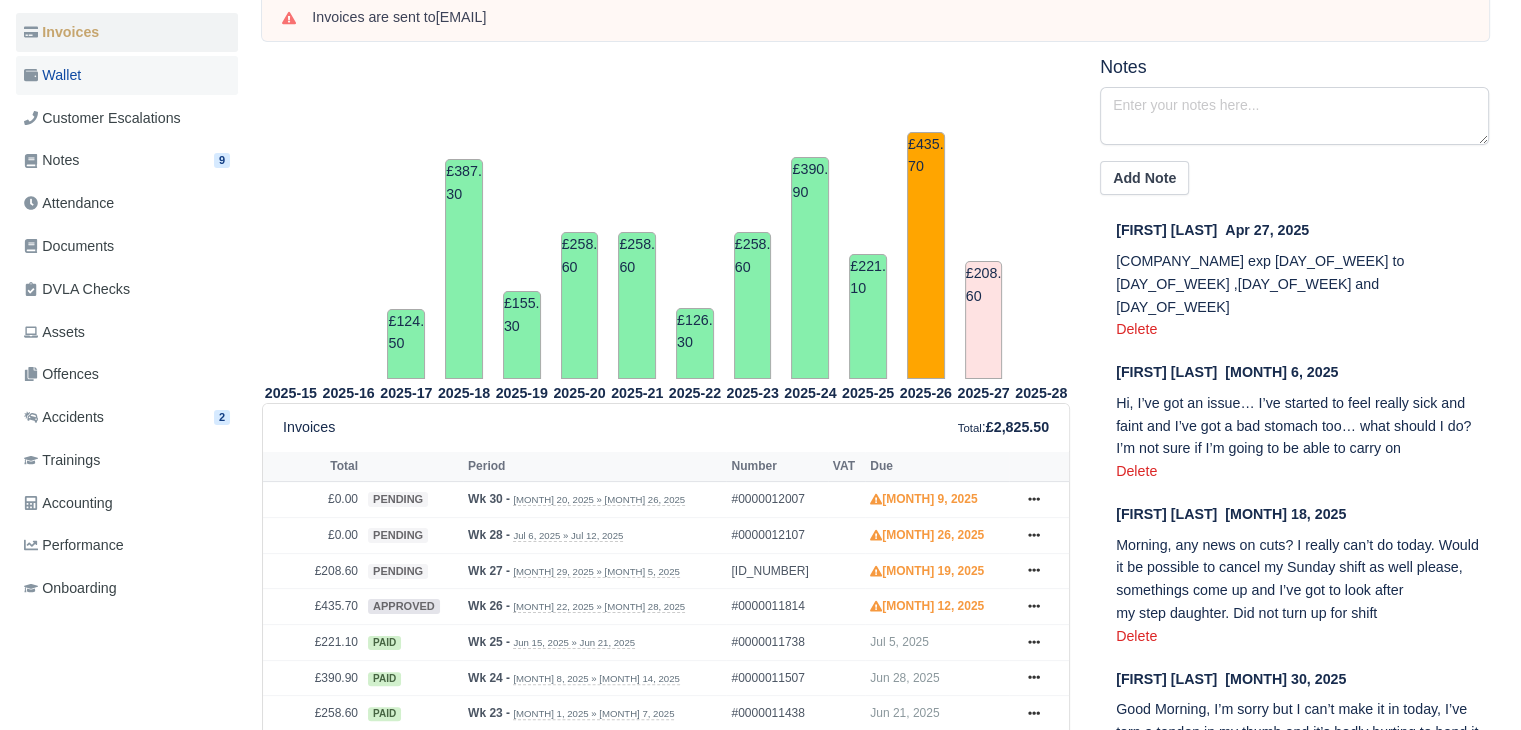 click on "Wallet" at bounding box center (127, 75) 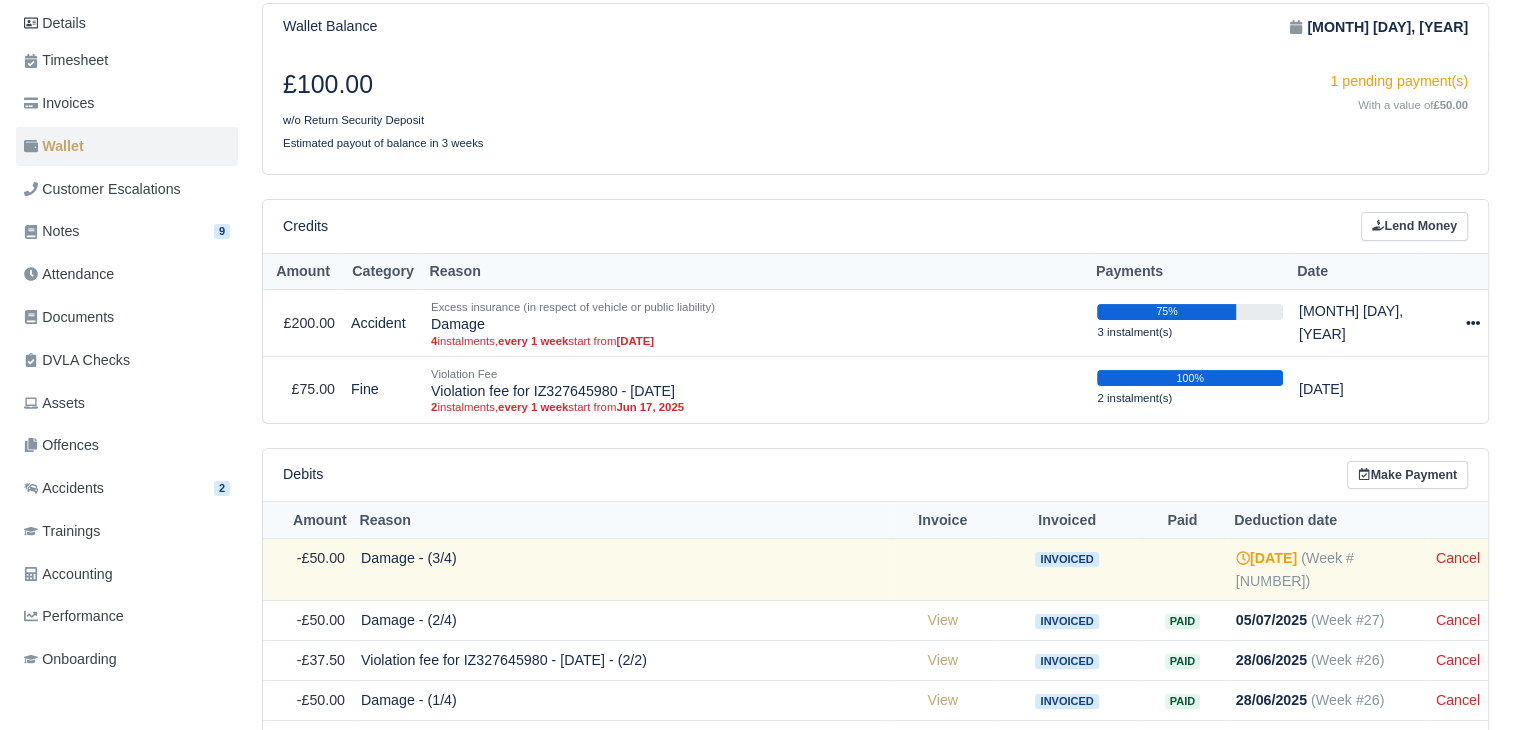 scroll, scrollTop: 196, scrollLeft: 0, axis: vertical 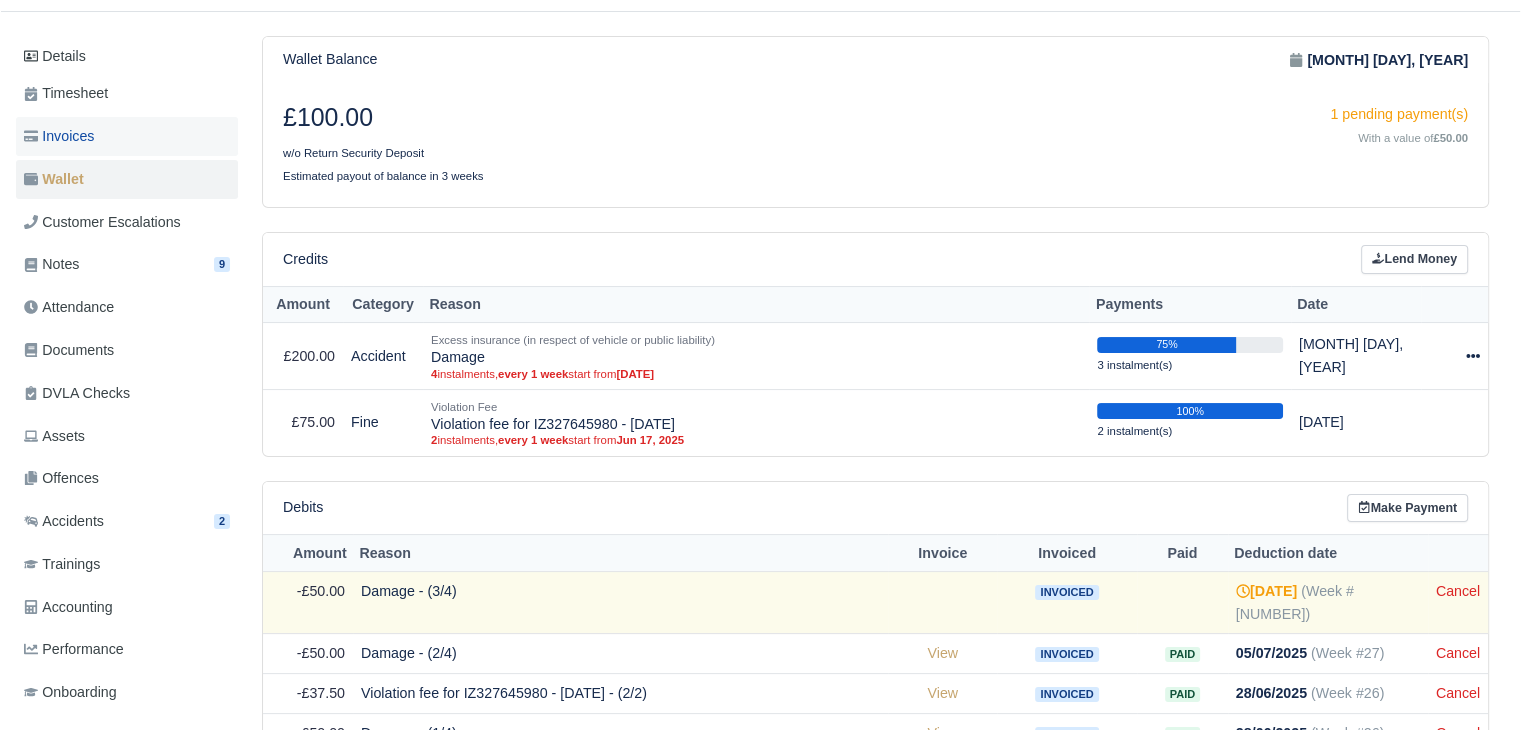 click on "Invoices" at bounding box center (127, 136) 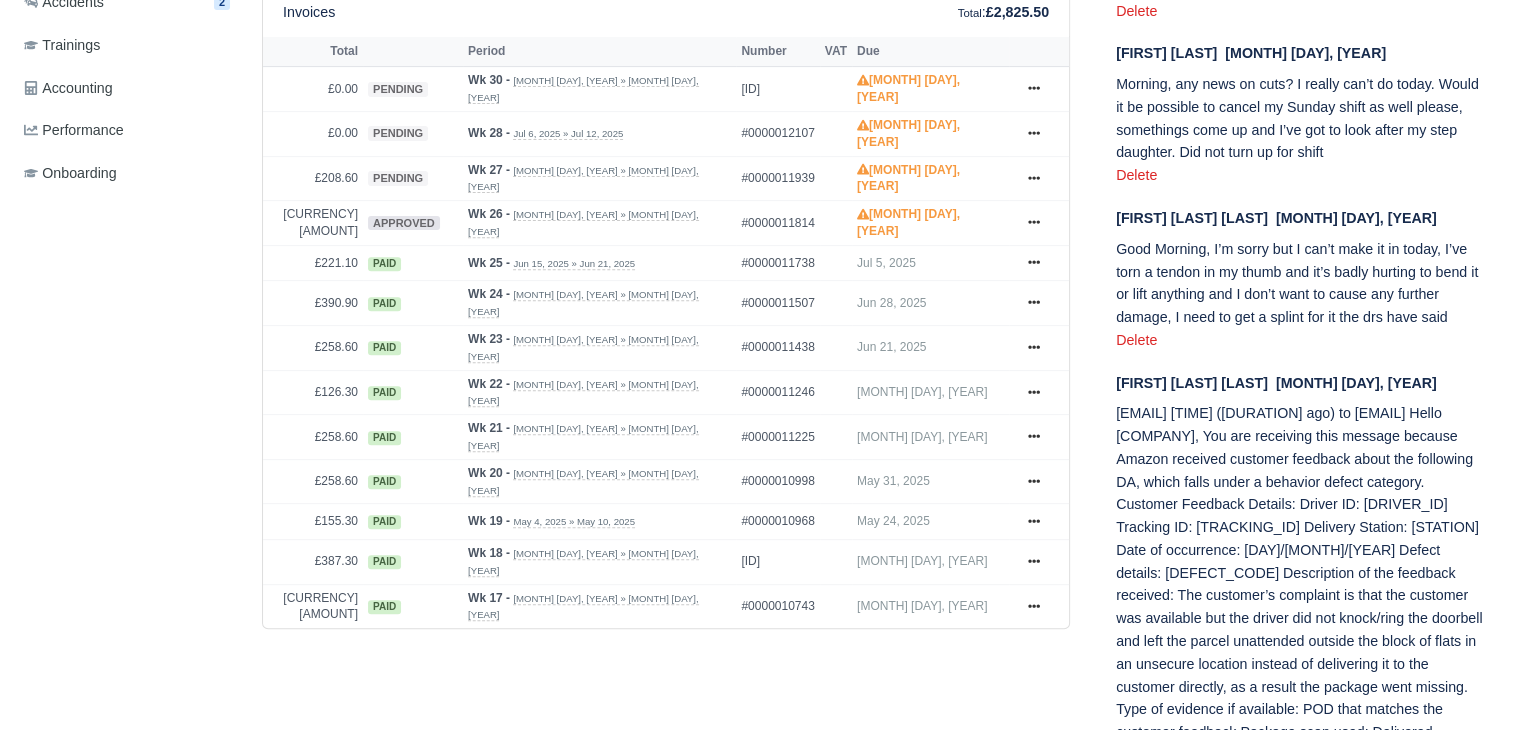 scroll, scrollTop: 600, scrollLeft: 0, axis: vertical 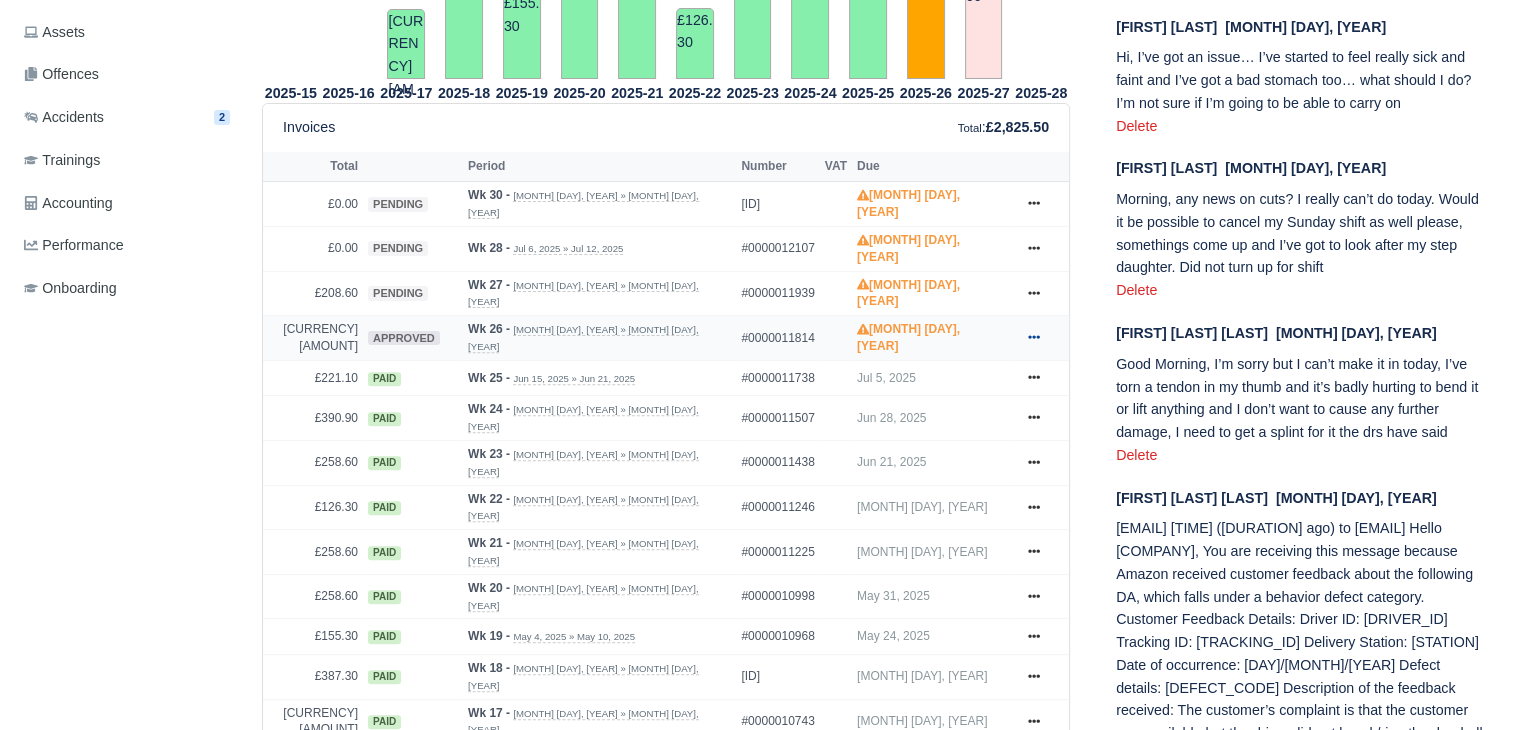 click at bounding box center (1034, 203) 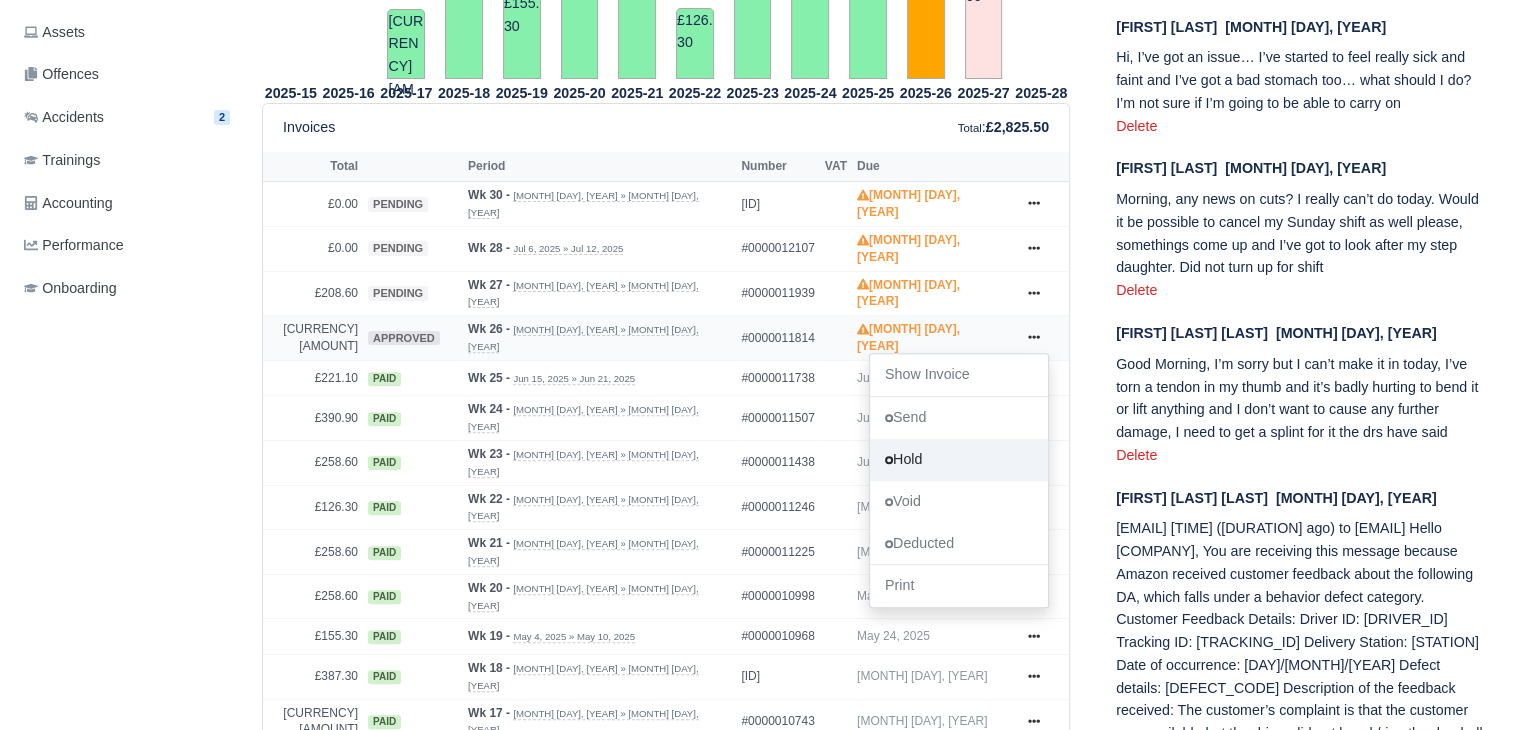 click on "Hold" at bounding box center (959, 459) 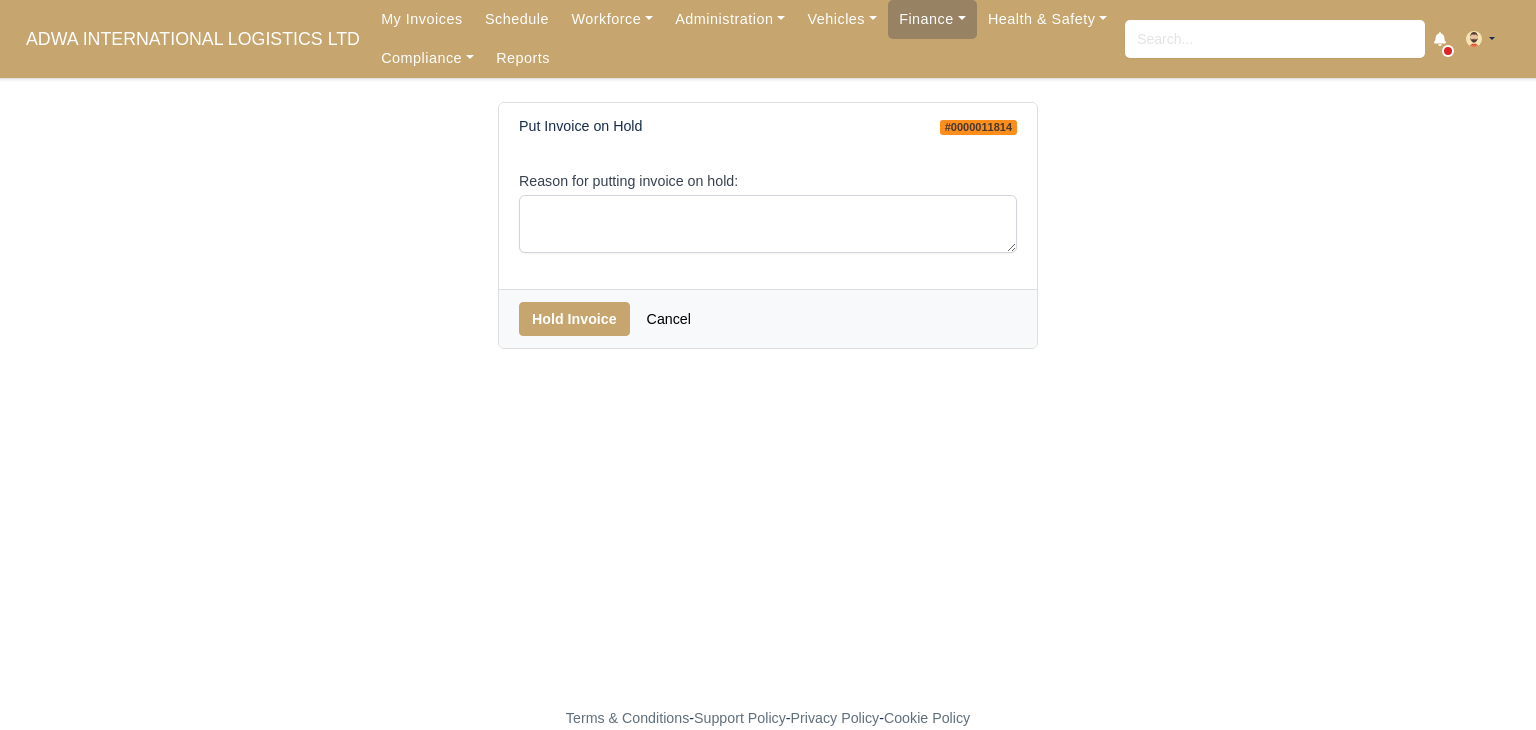 scroll, scrollTop: 0, scrollLeft: 0, axis: both 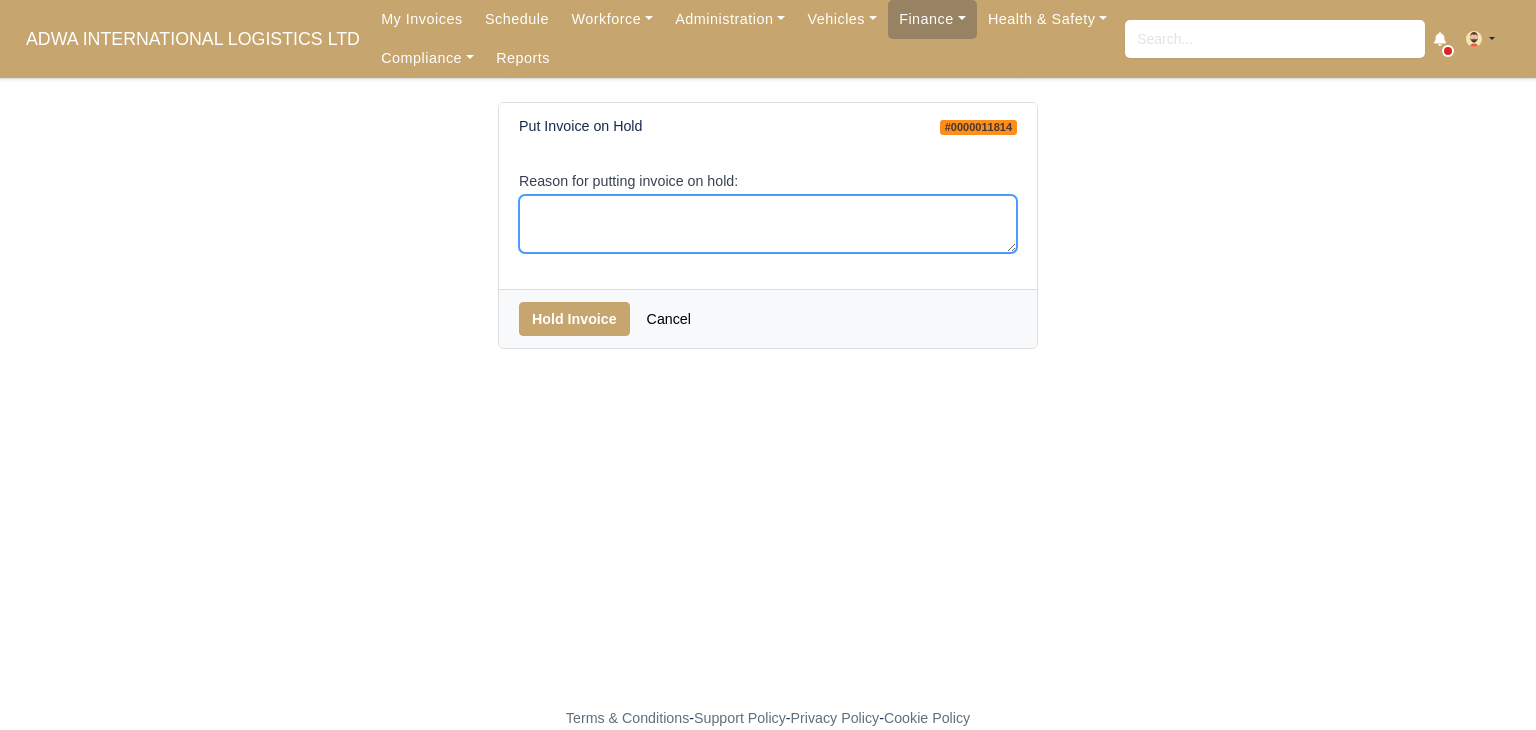 click on "Reason for putting invoice on hold:" at bounding box center (768, 224) 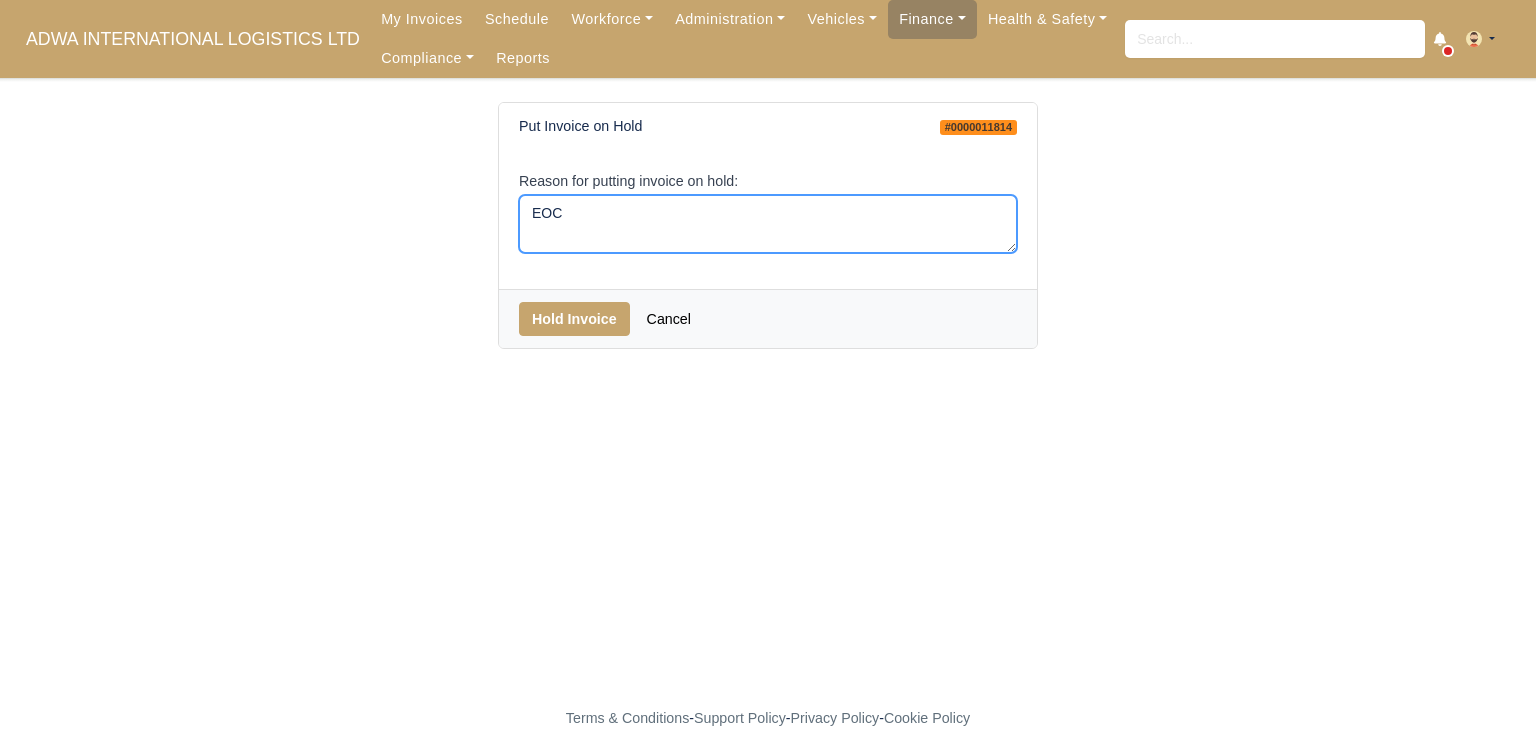 type on "EOC" 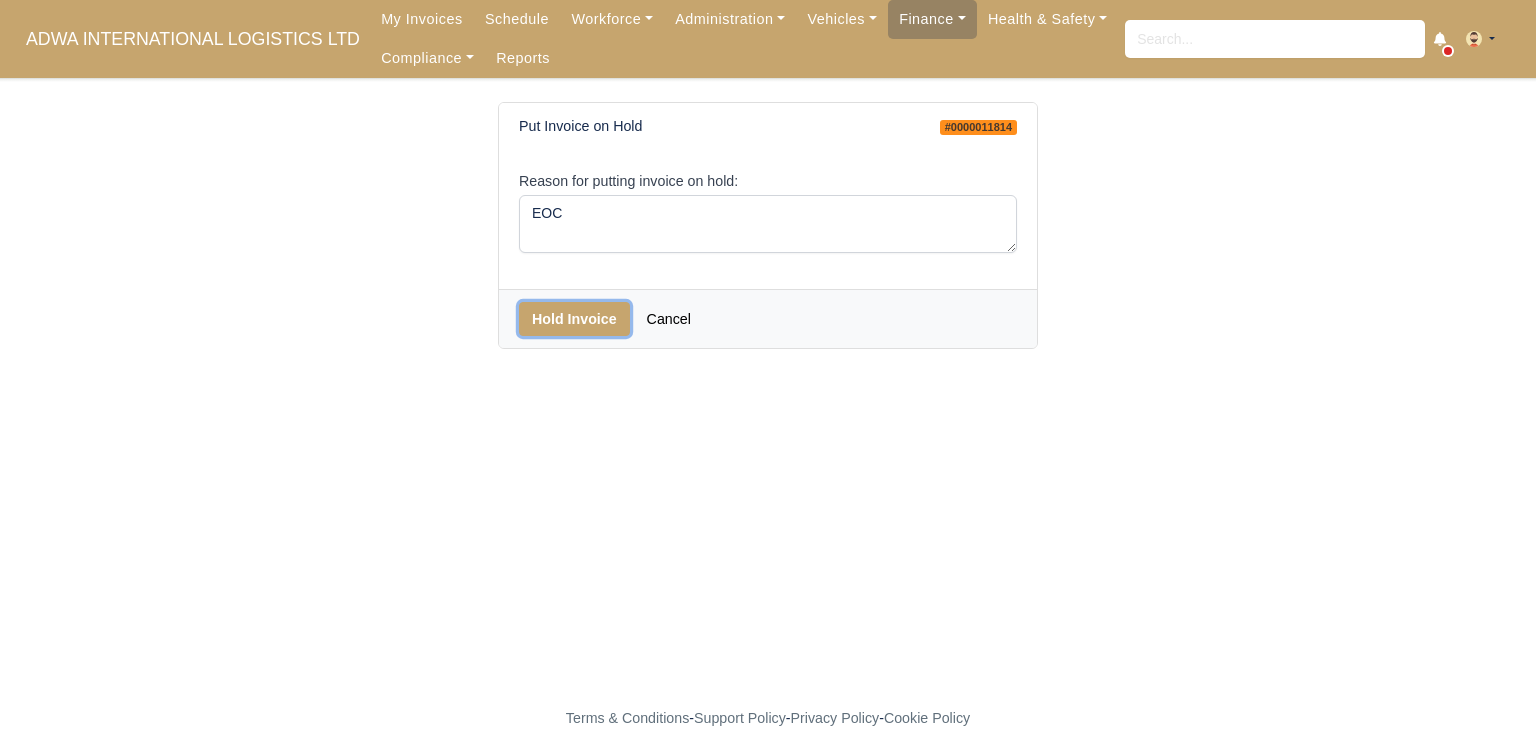 click on "Hold Invoice" at bounding box center (574, 319) 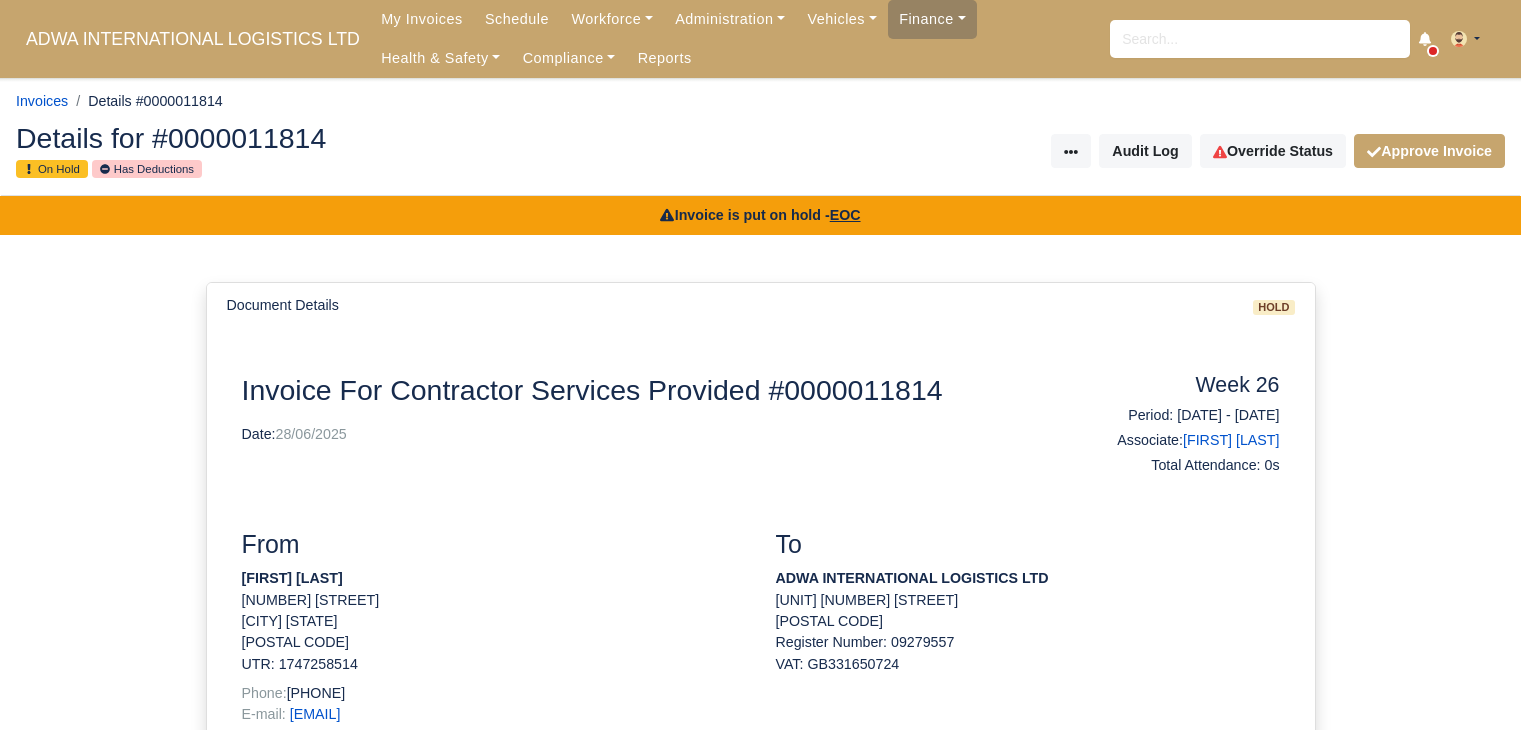 scroll, scrollTop: 0, scrollLeft: 0, axis: both 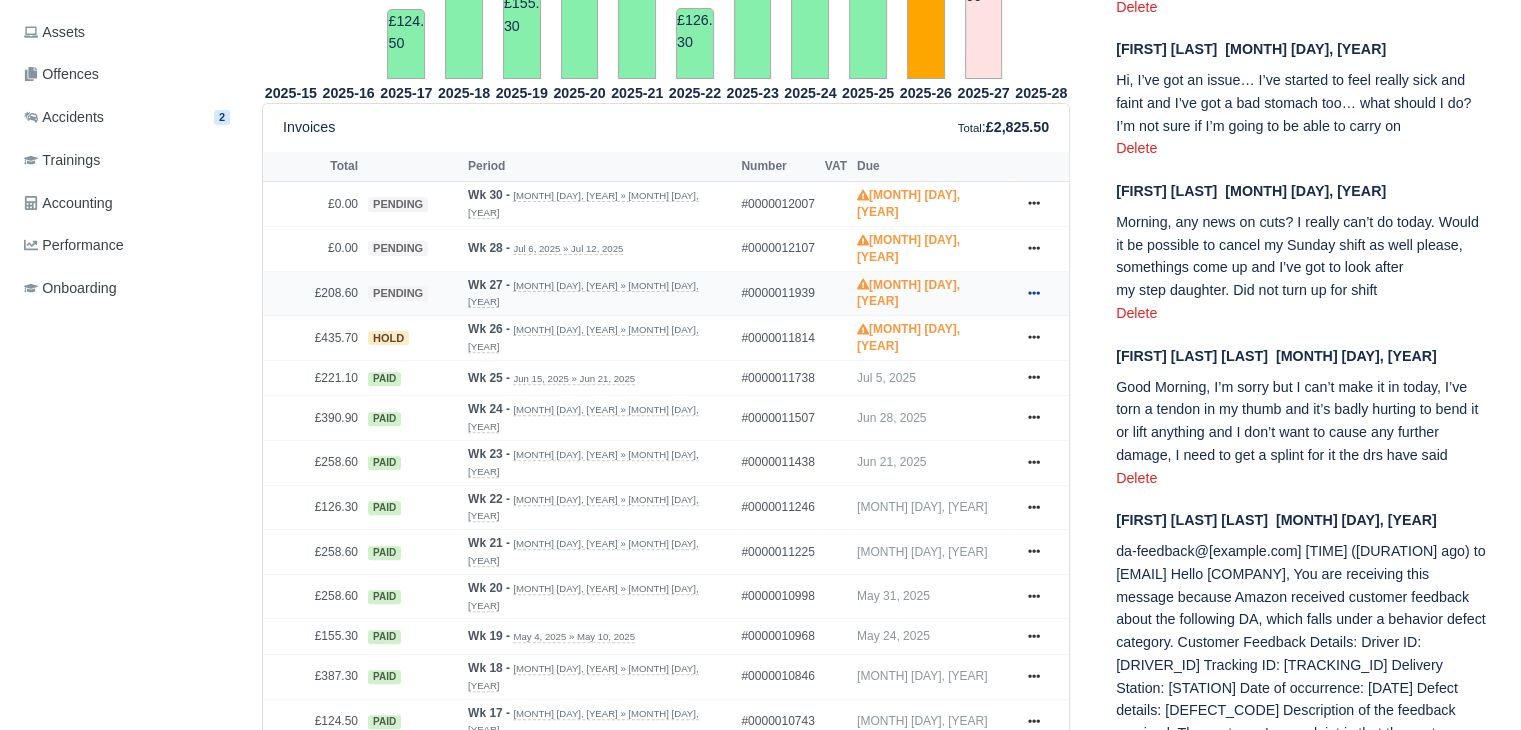 click at bounding box center [1034, 204] 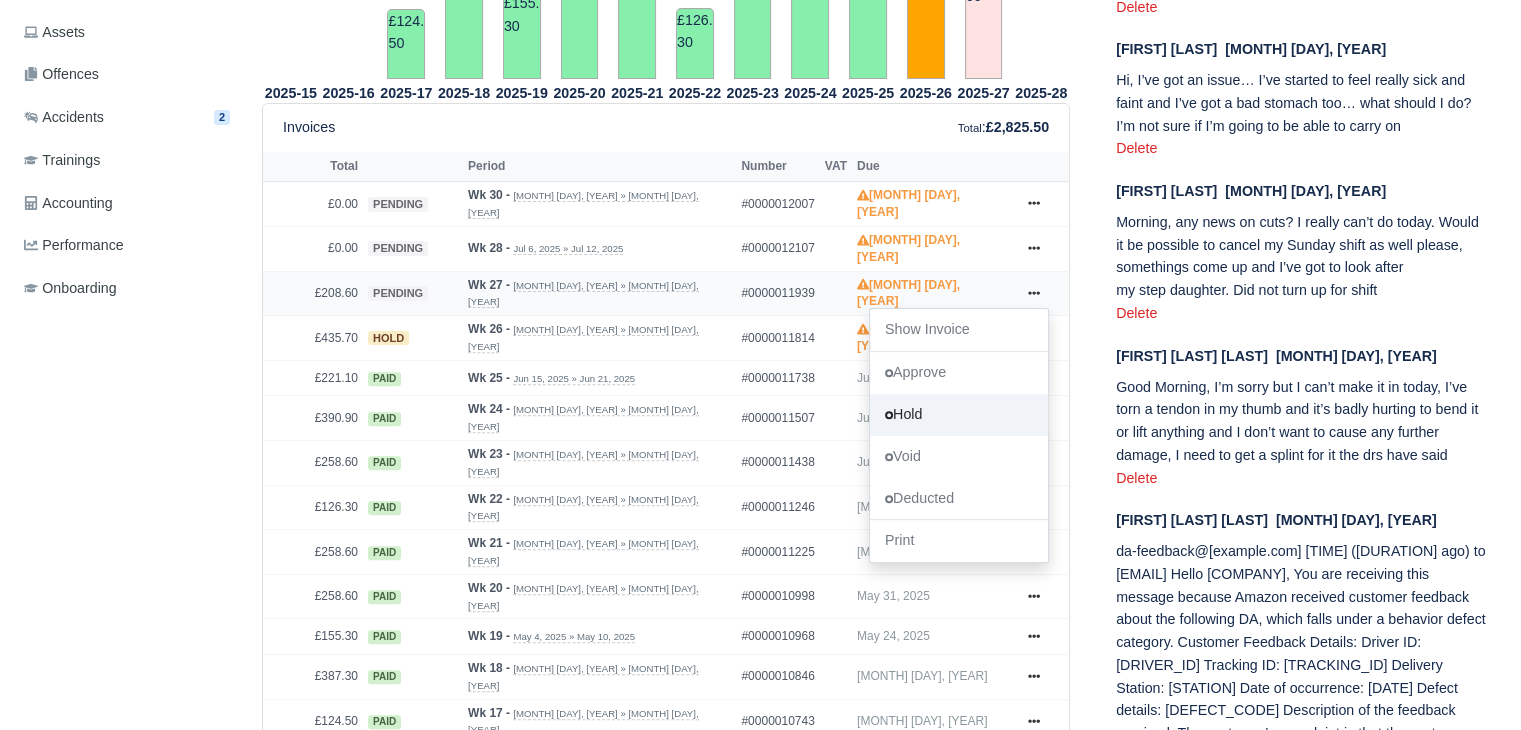 click on "Hold" at bounding box center [959, 415] 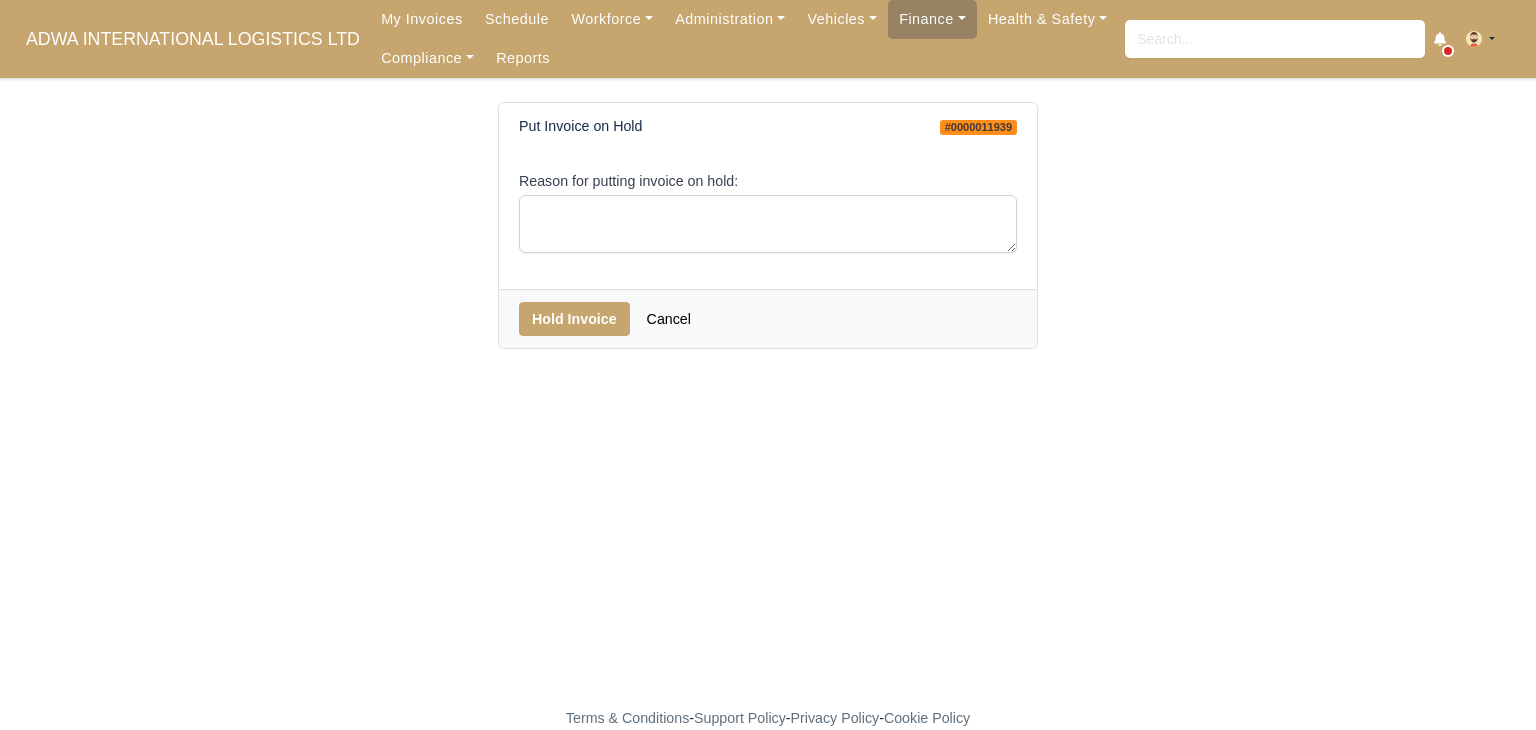 scroll, scrollTop: 0, scrollLeft: 0, axis: both 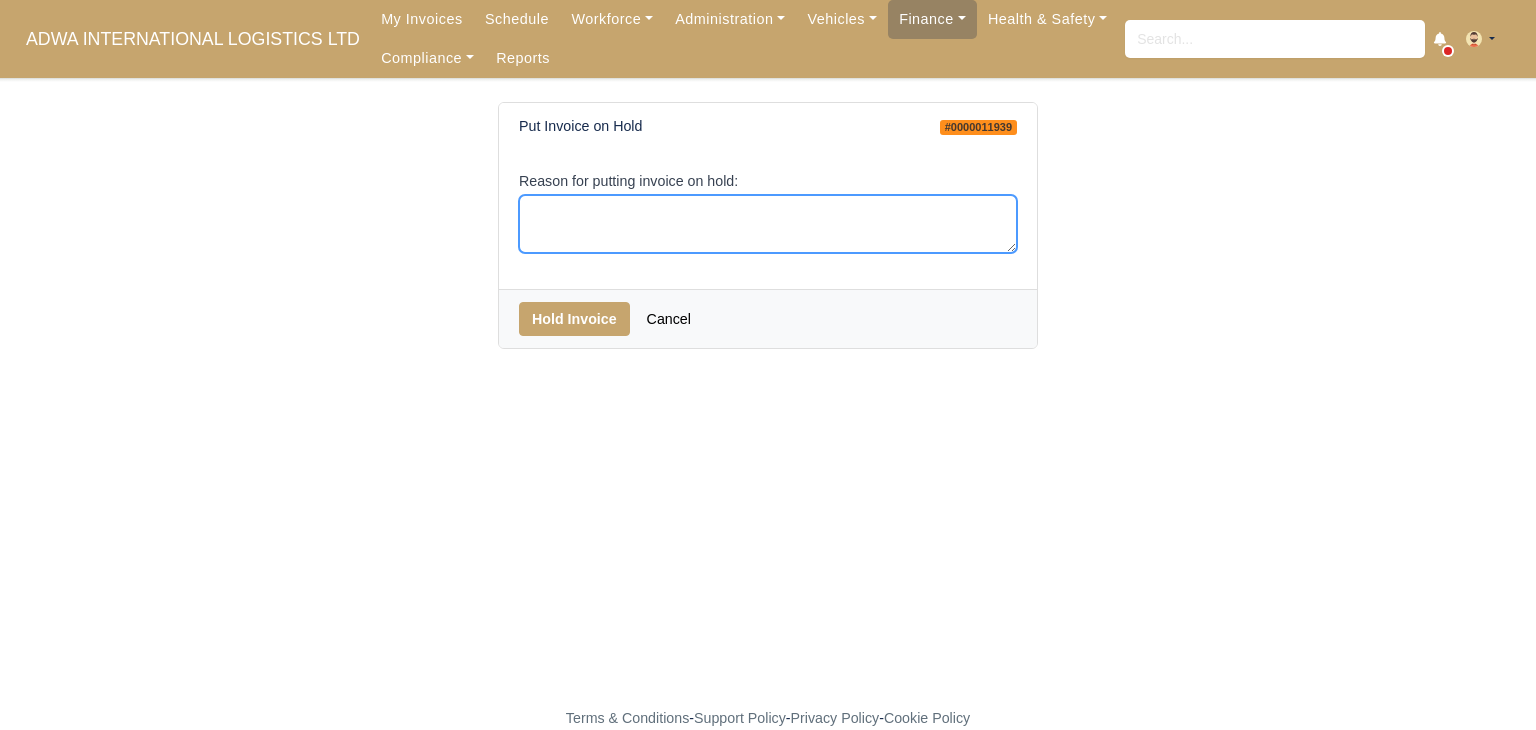 click on "Reason for putting invoice on hold:" at bounding box center [768, 224] 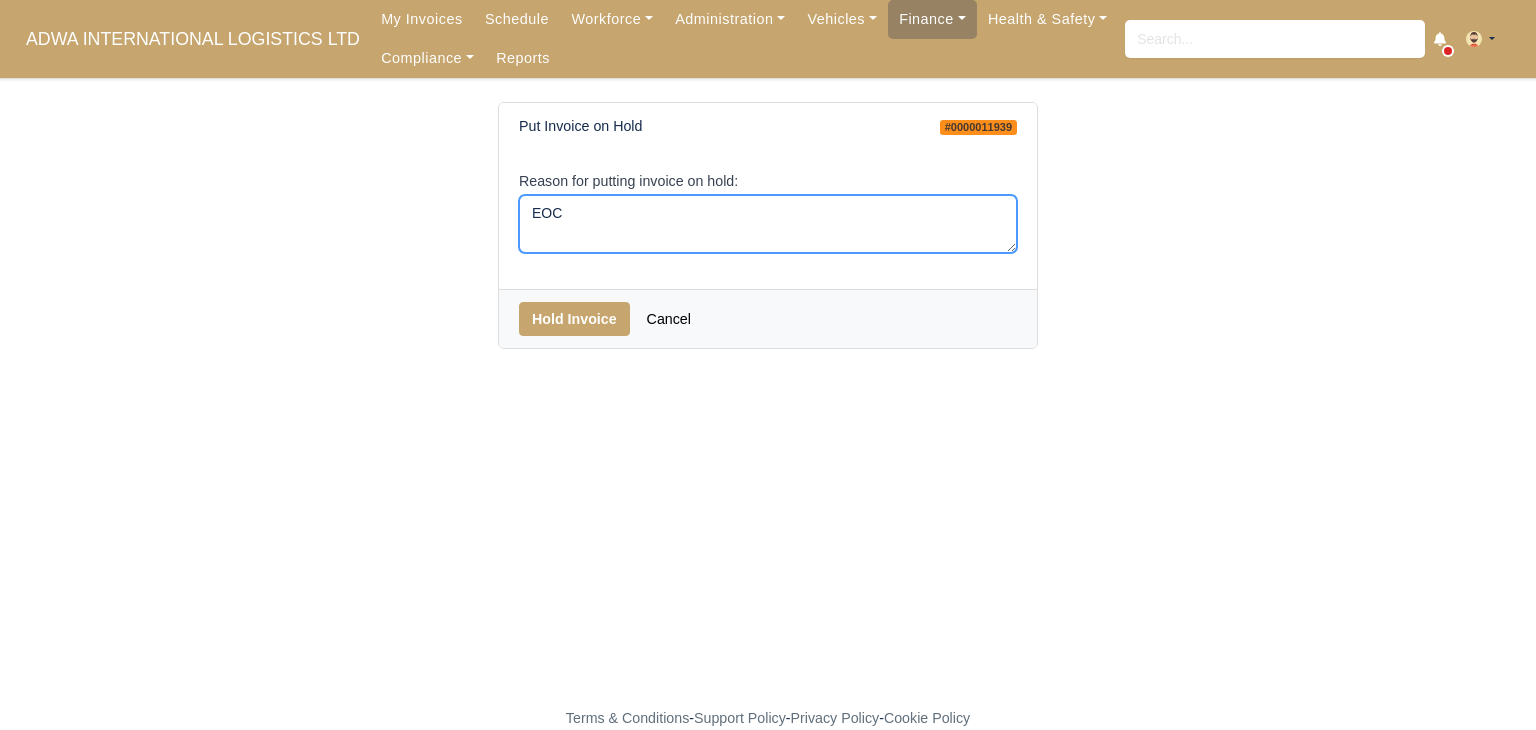 type on "EOC" 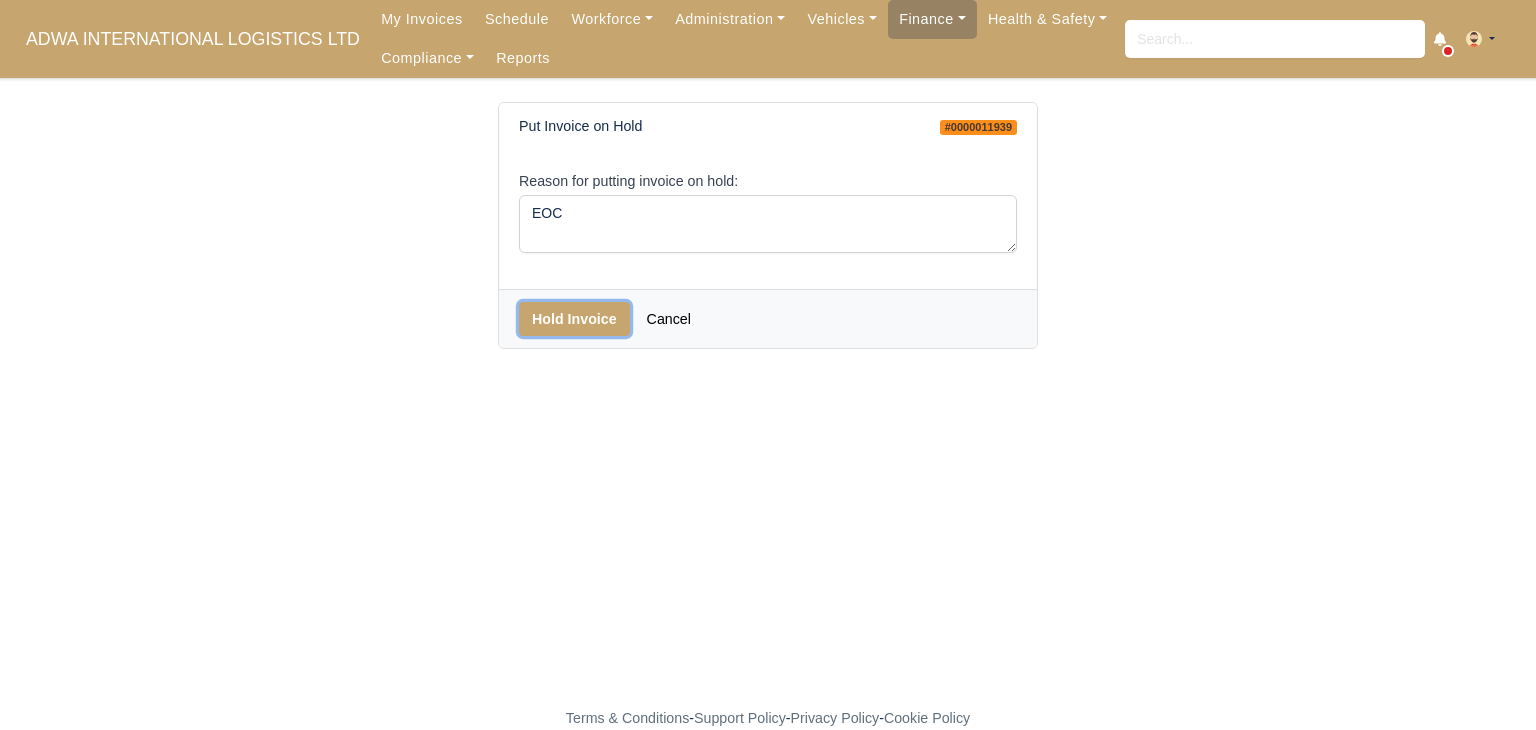 click on "Hold Invoice" at bounding box center [574, 319] 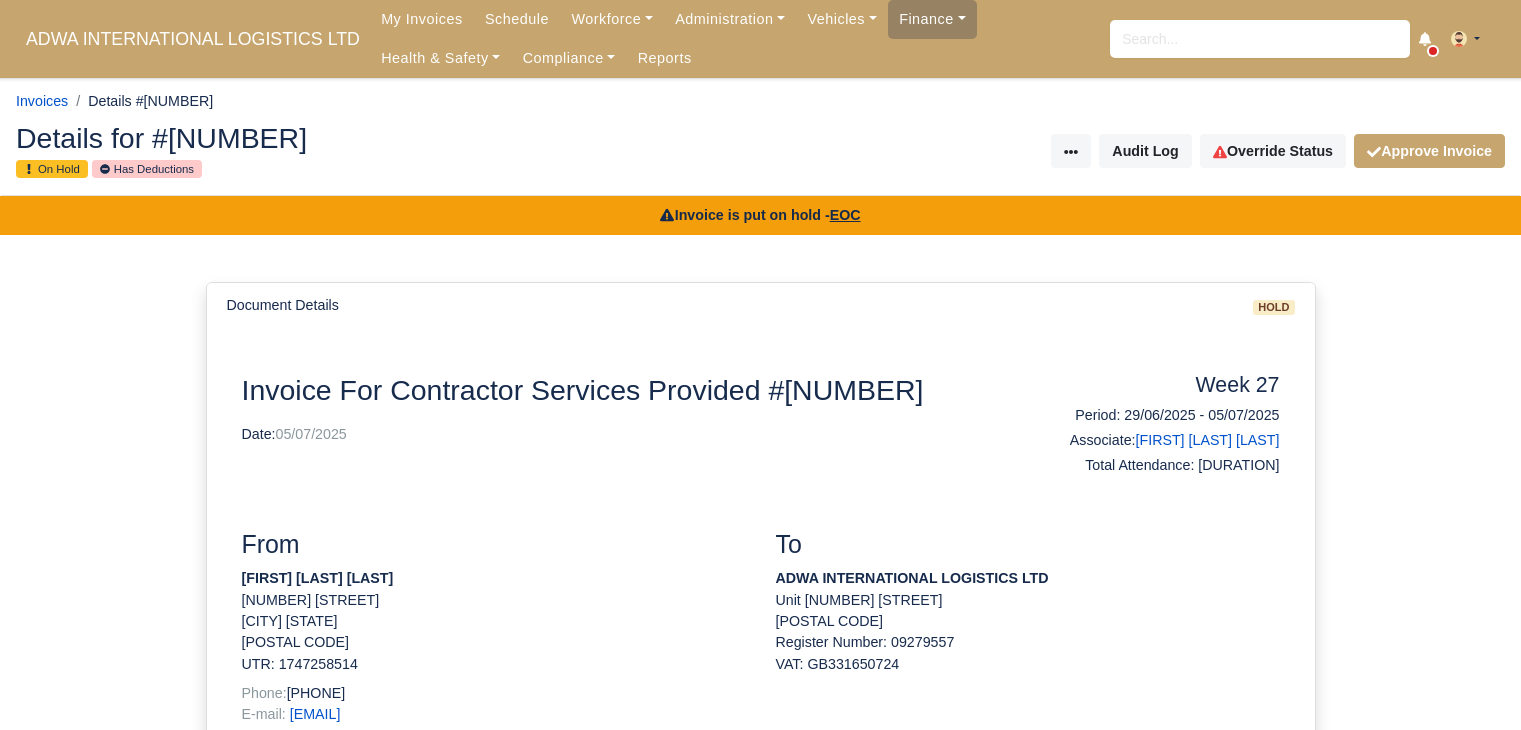 scroll, scrollTop: 0, scrollLeft: 0, axis: both 